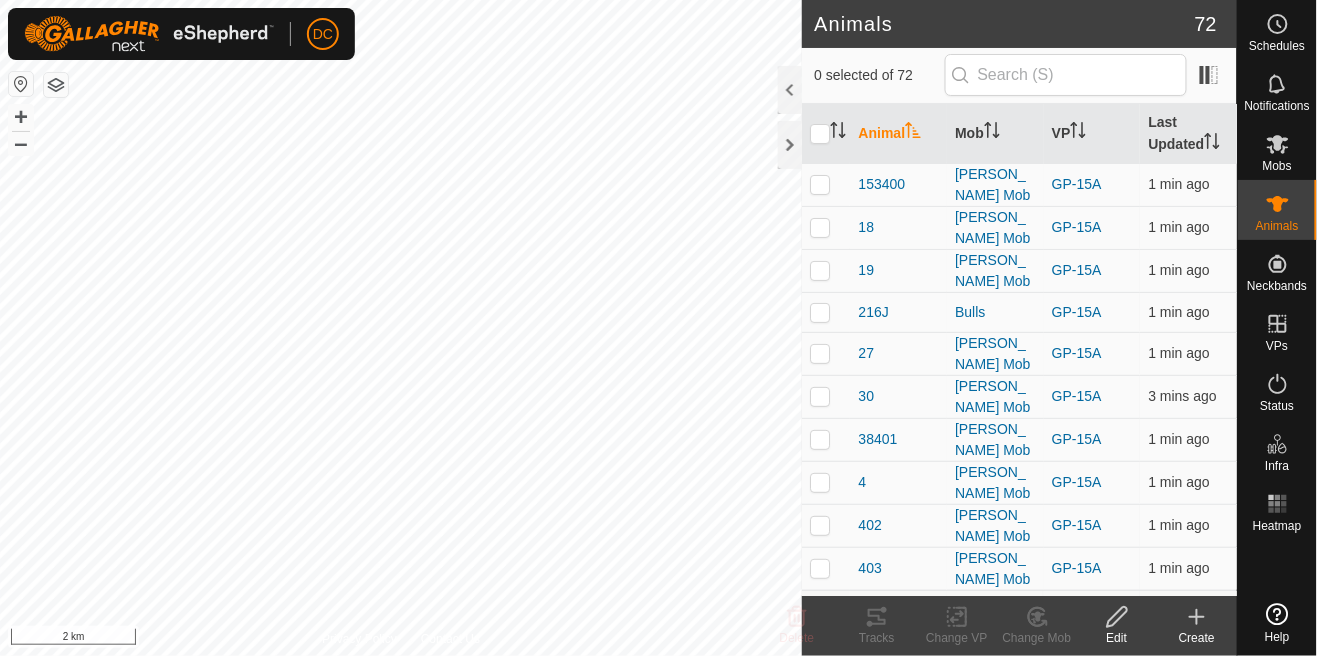 scroll, scrollTop: 0, scrollLeft: 0, axis: both 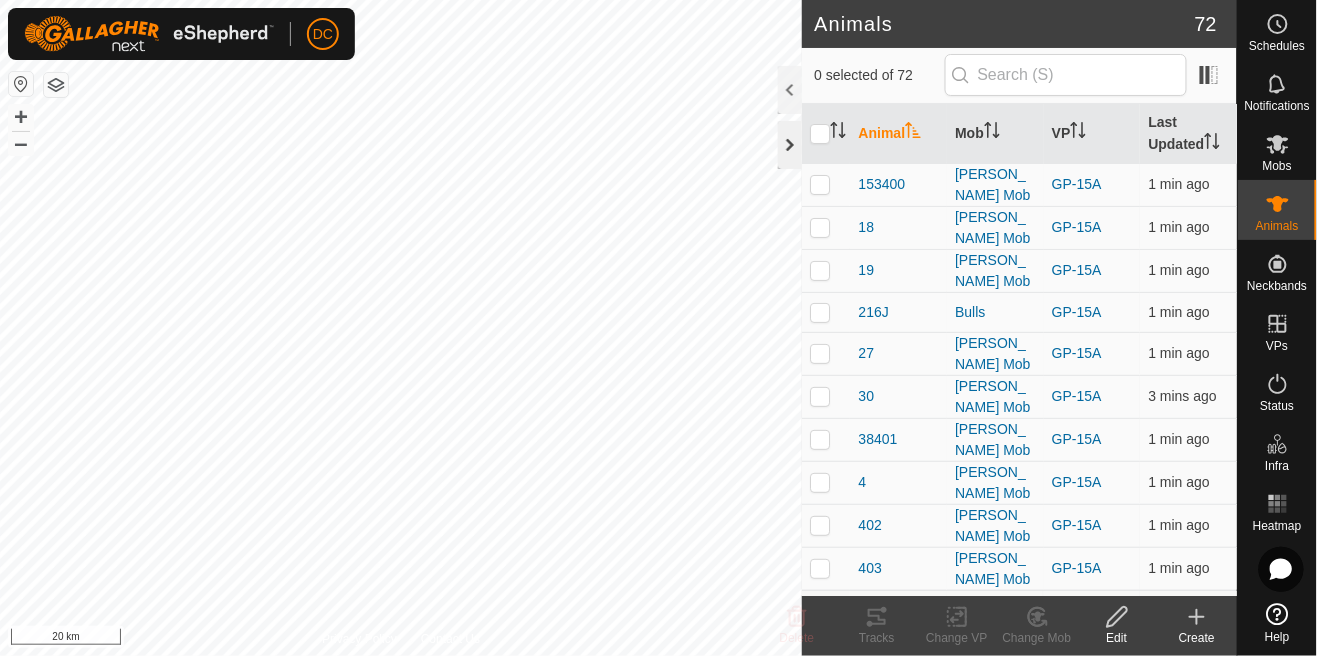 click 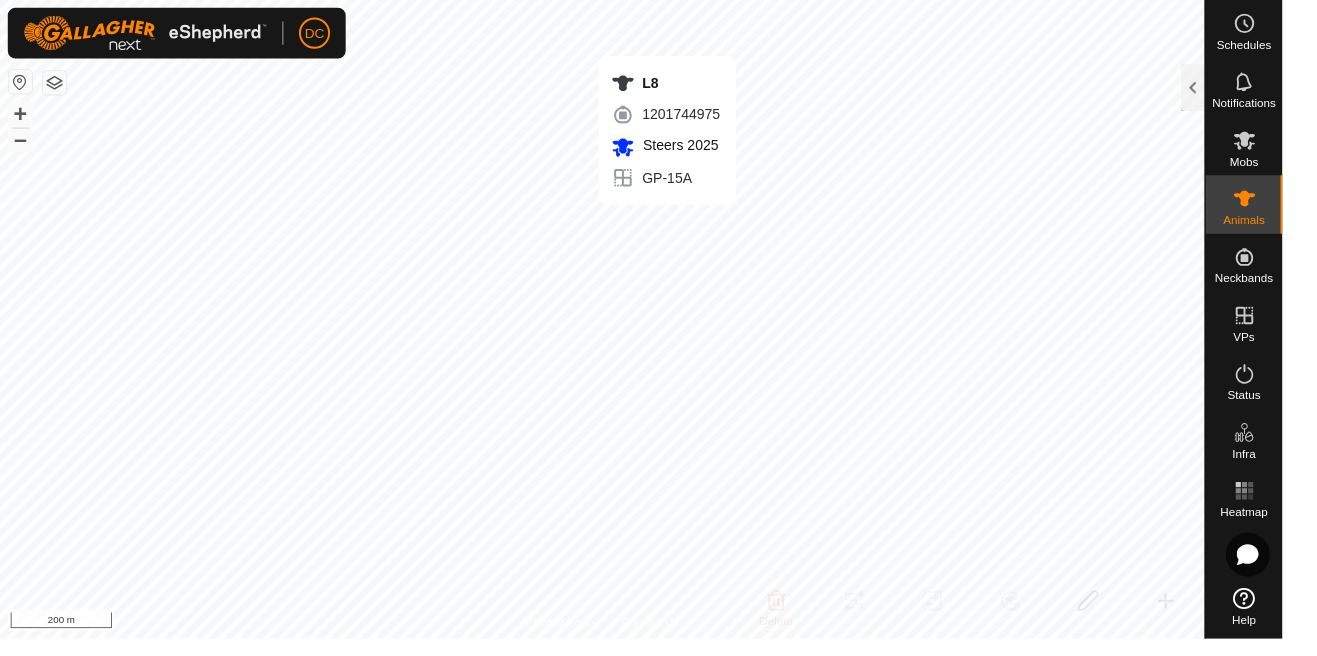 checkbox on "true" 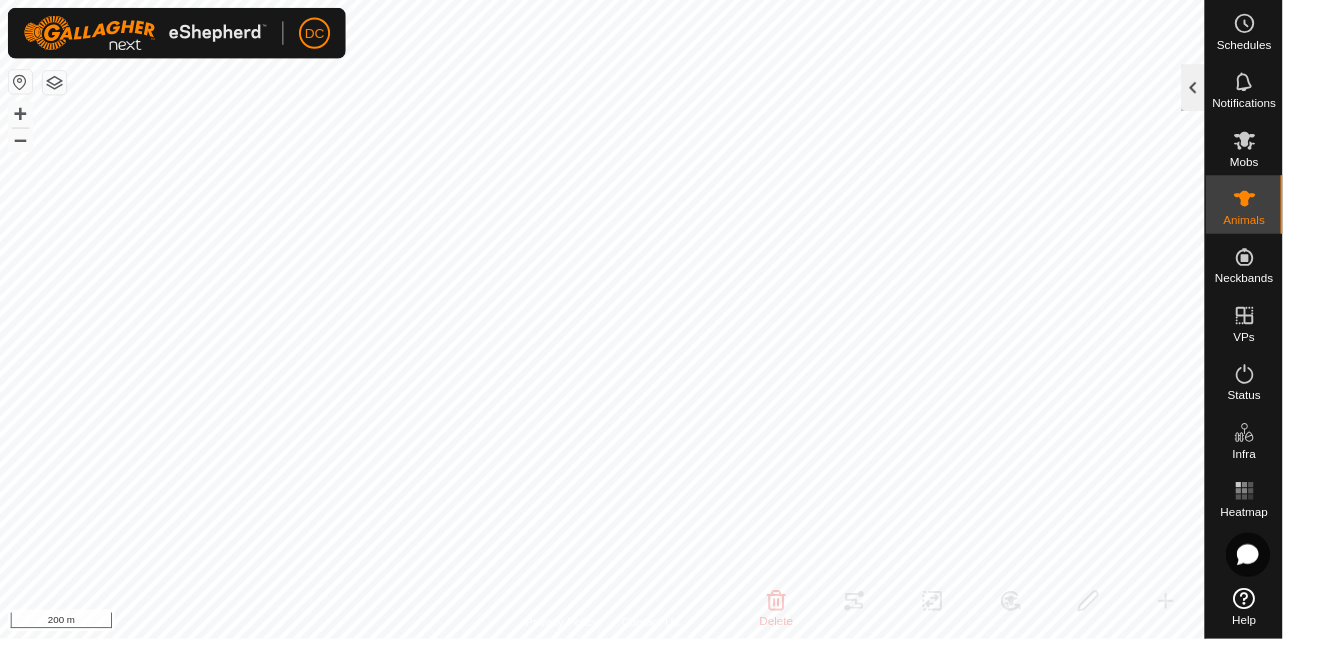 click 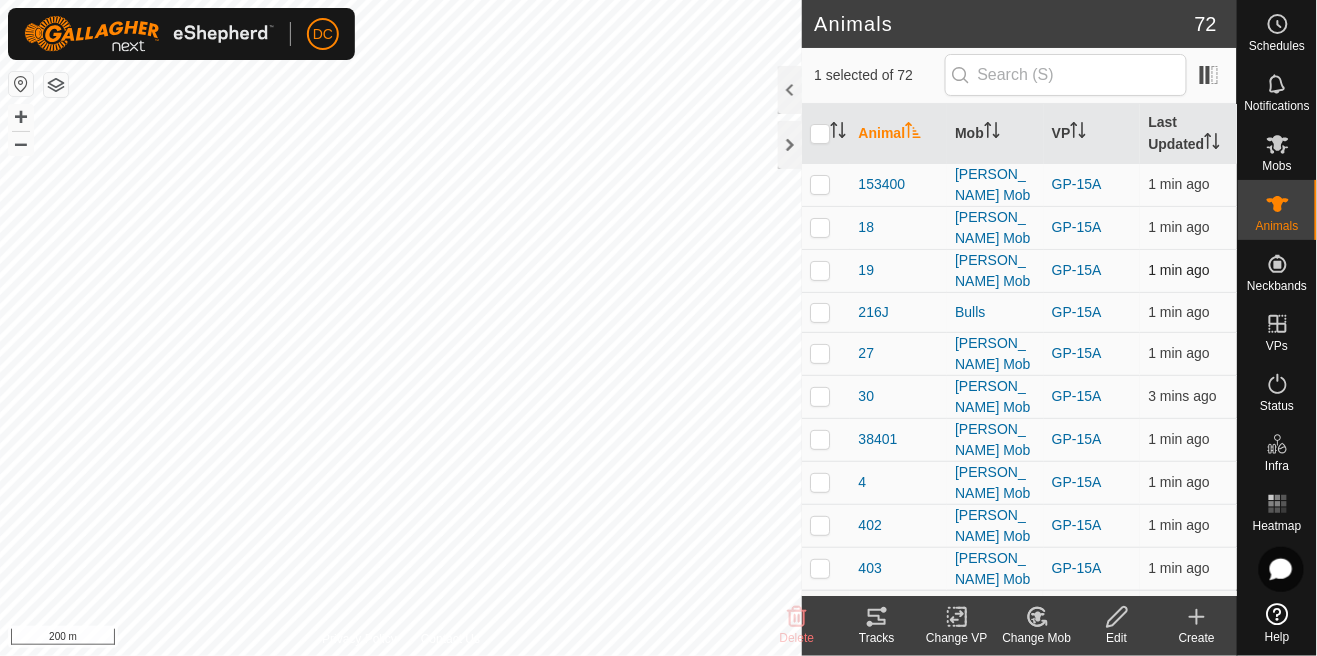 click at bounding box center [826, 270] 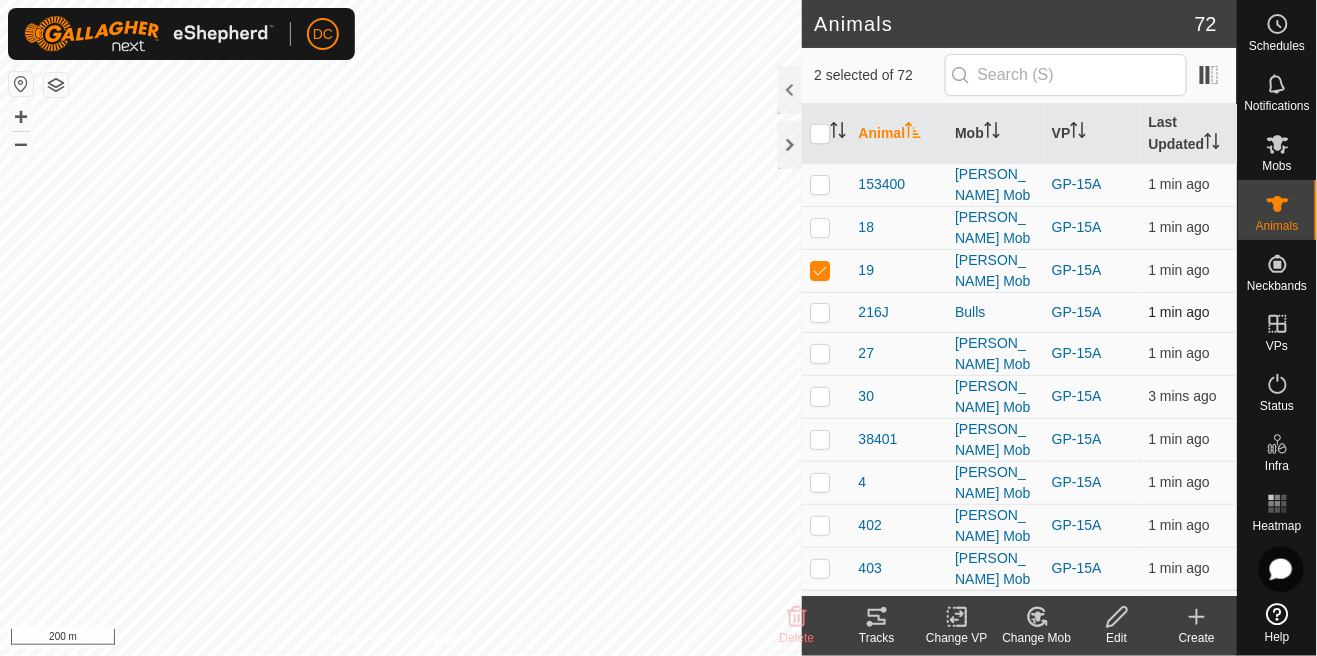 click at bounding box center (826, 312) 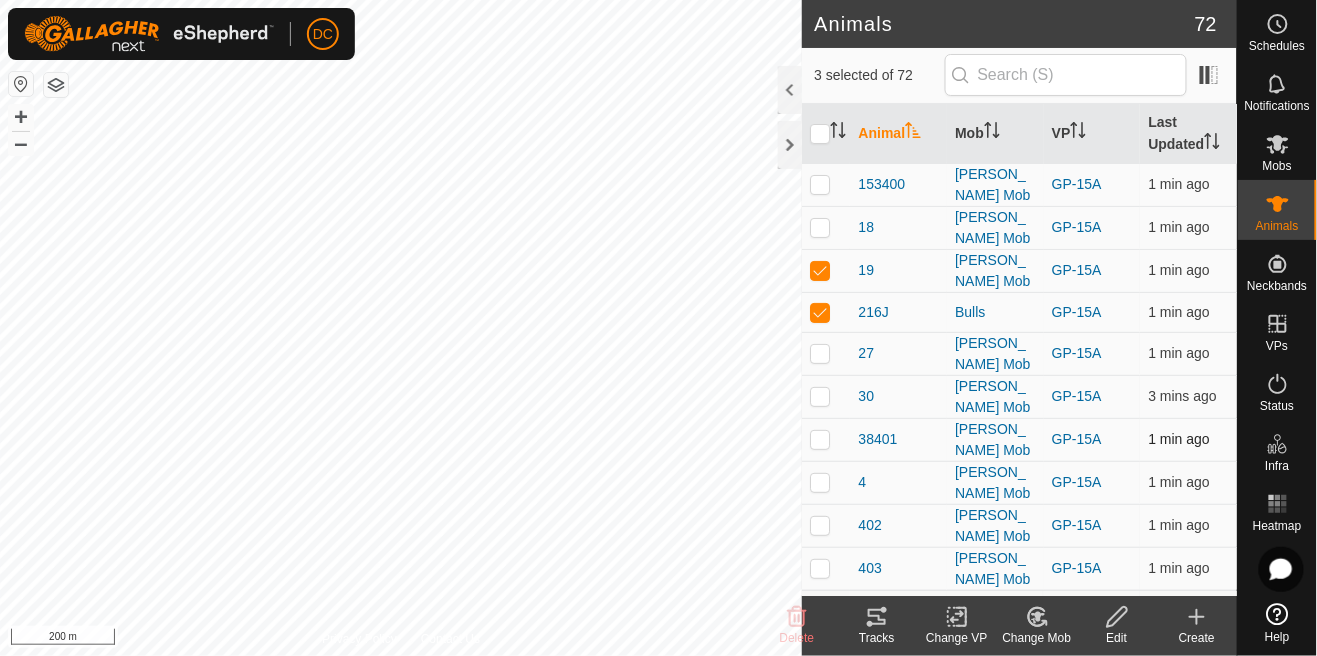 click at bounding box center [826, 439] 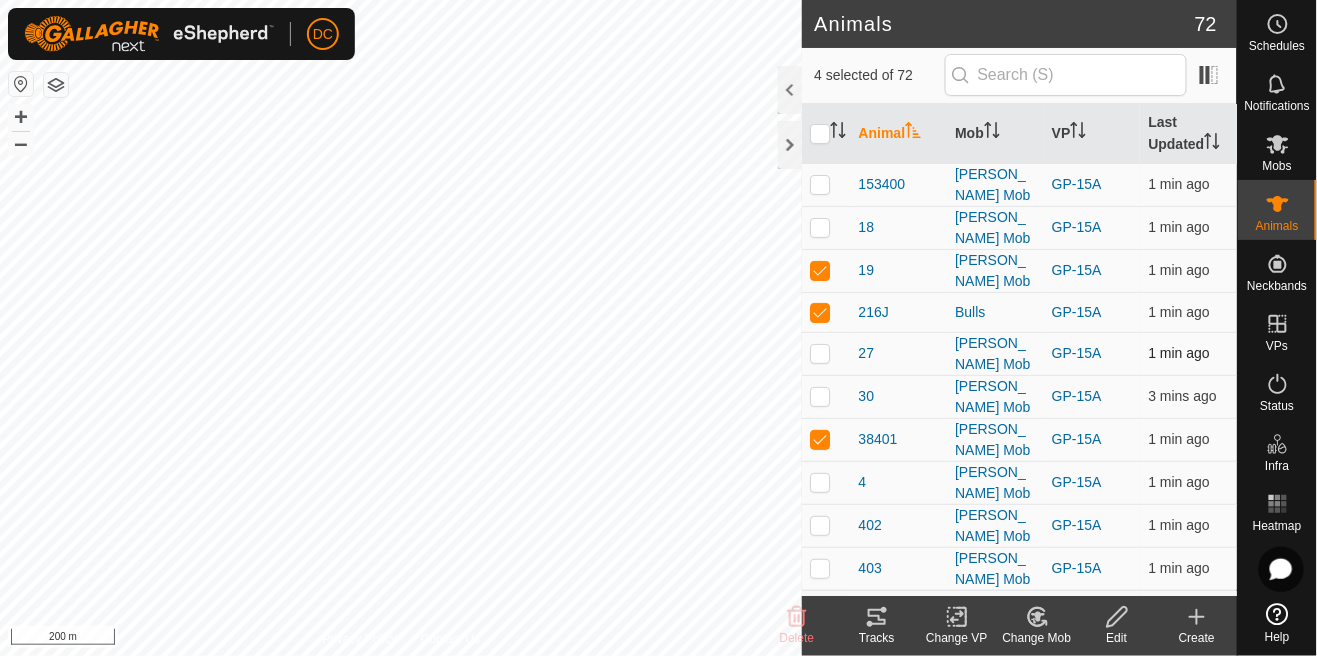 click at bounding box center [820, 353] 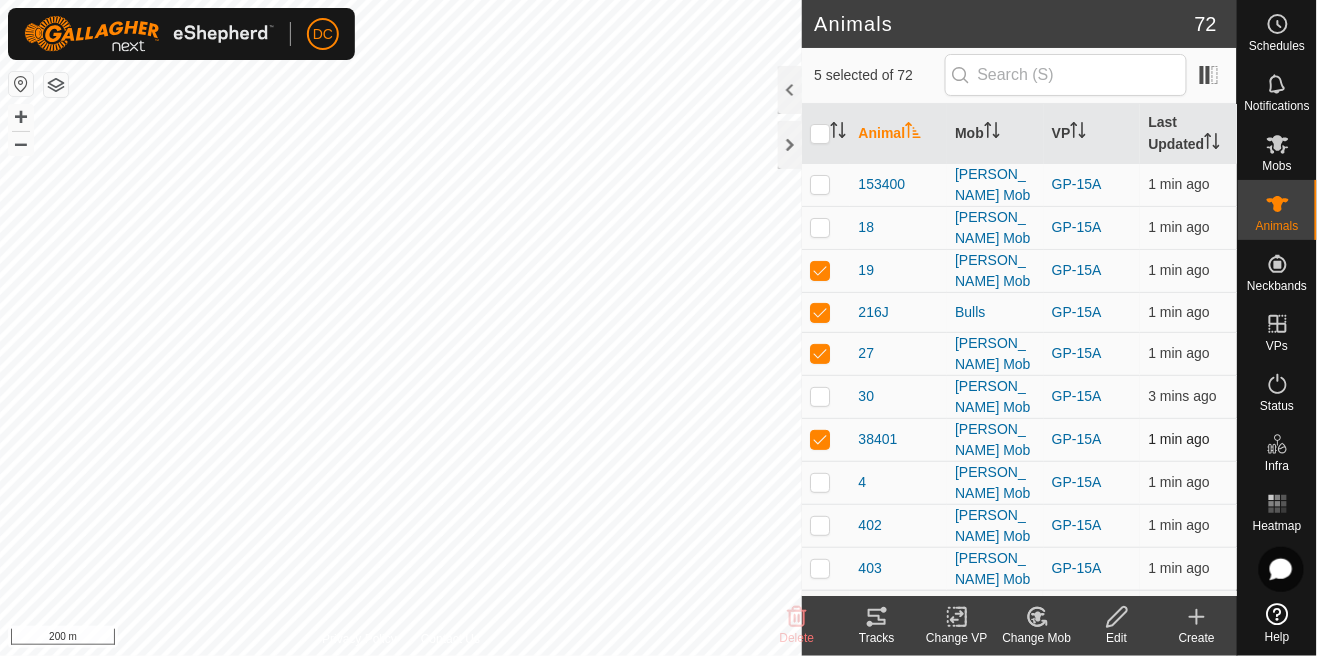 click at bounding box center [826, 439] 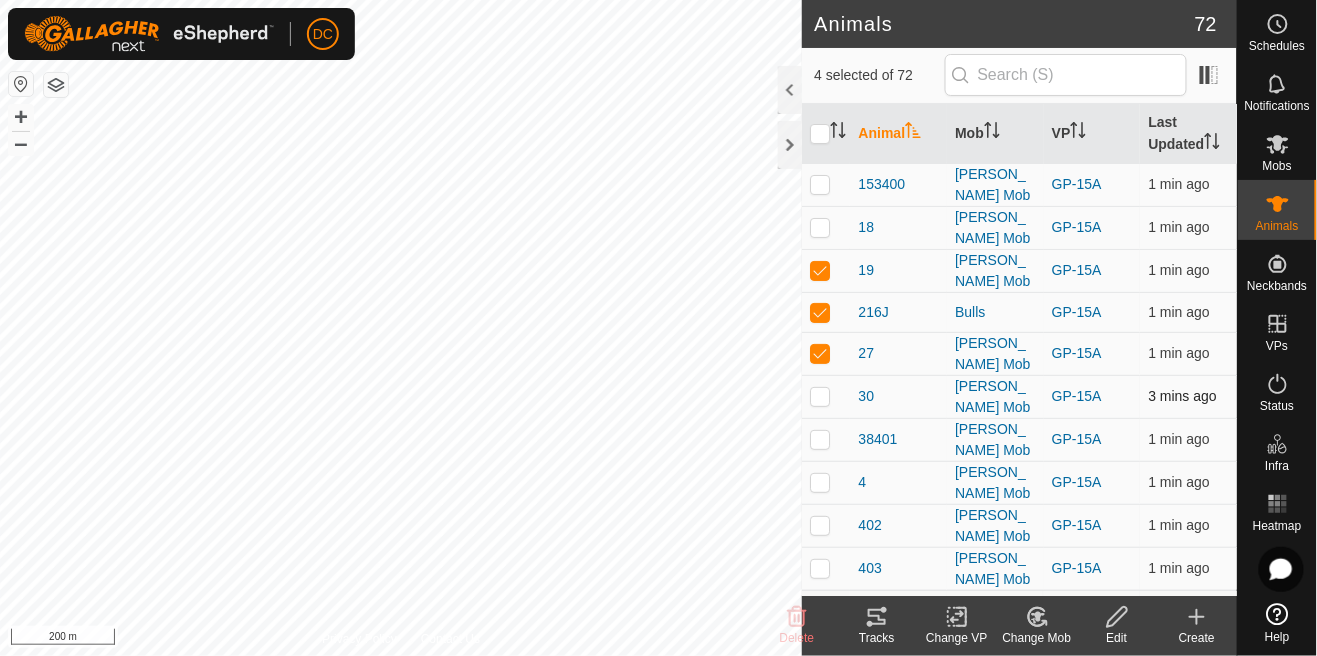 click at bounding box center (826, 396) 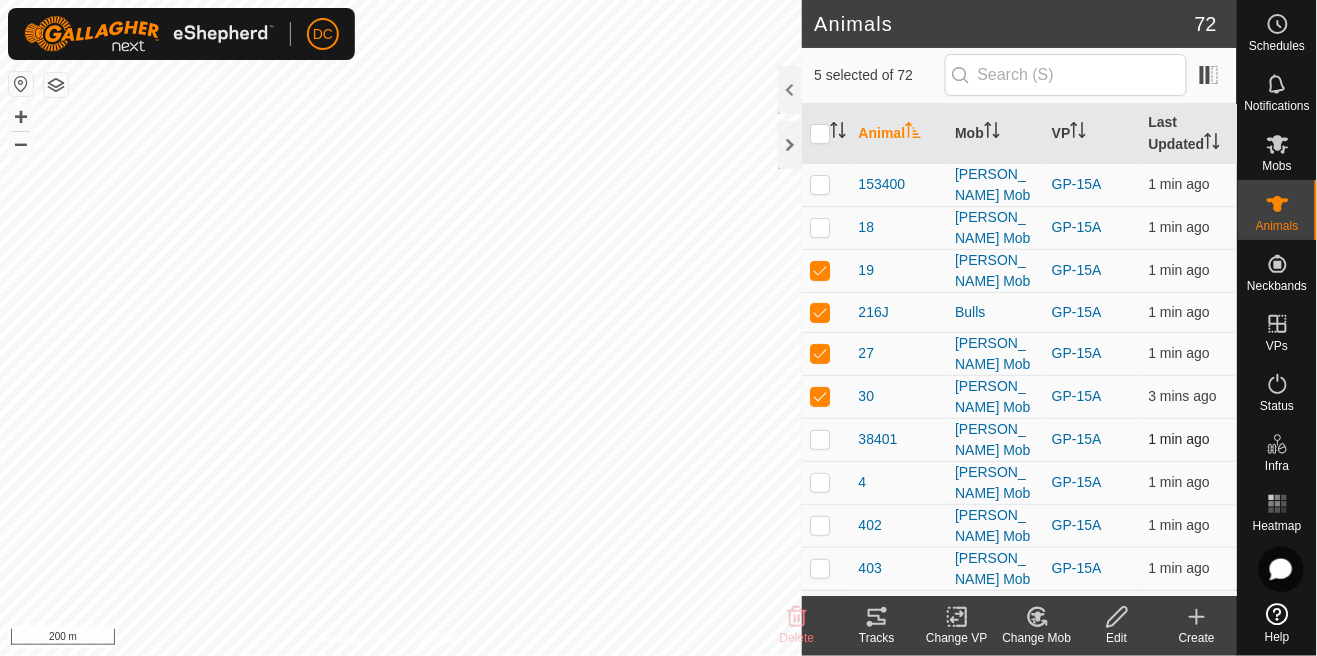 click at bounding box center [826, 439] 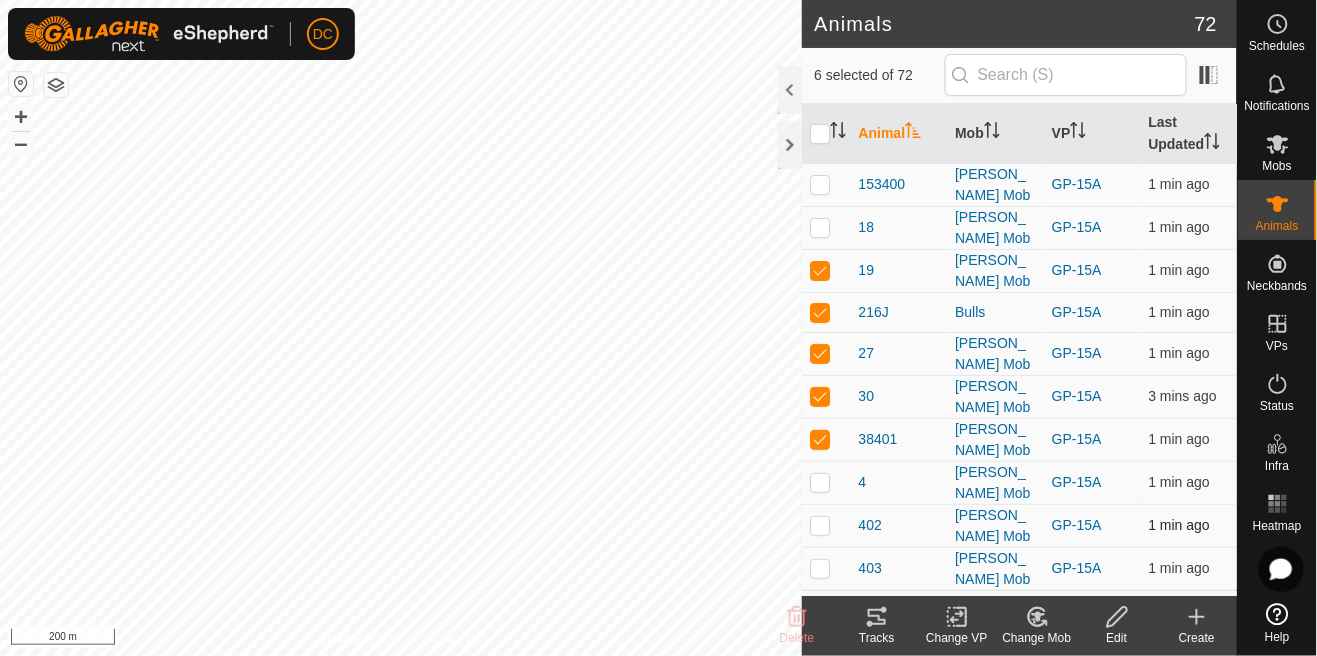 click at bounding box center (826, 525) 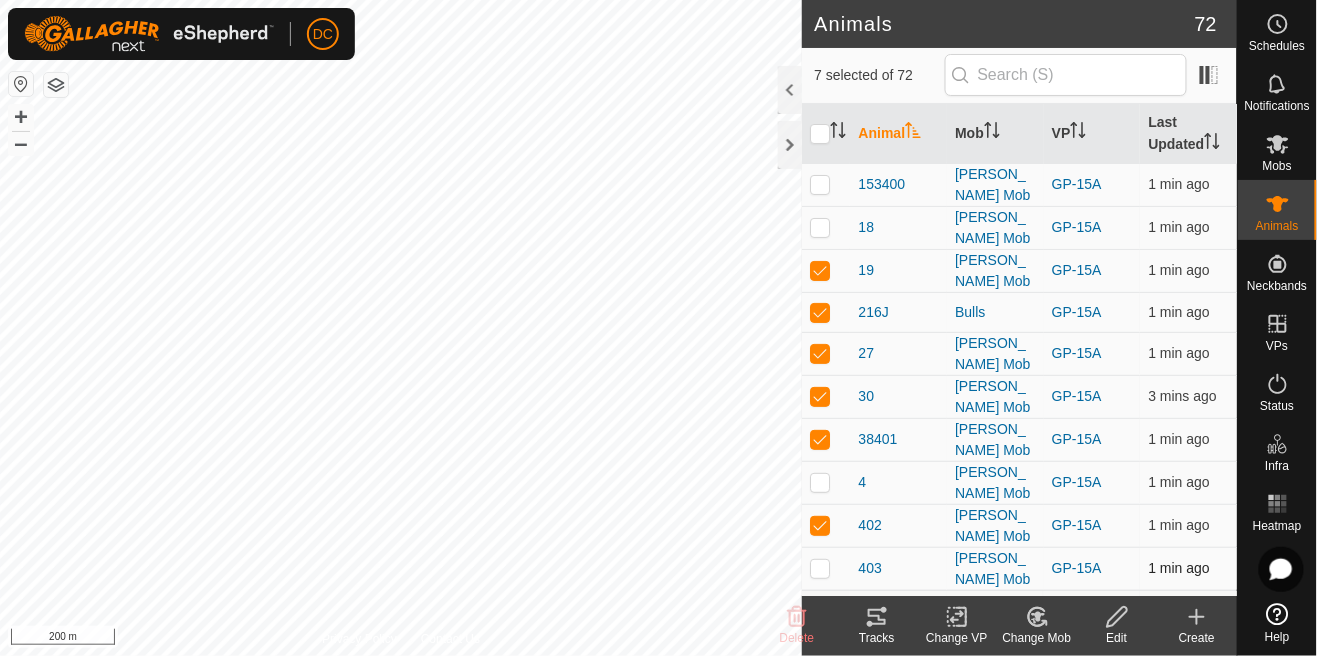 click at bounding box center [826, 568] 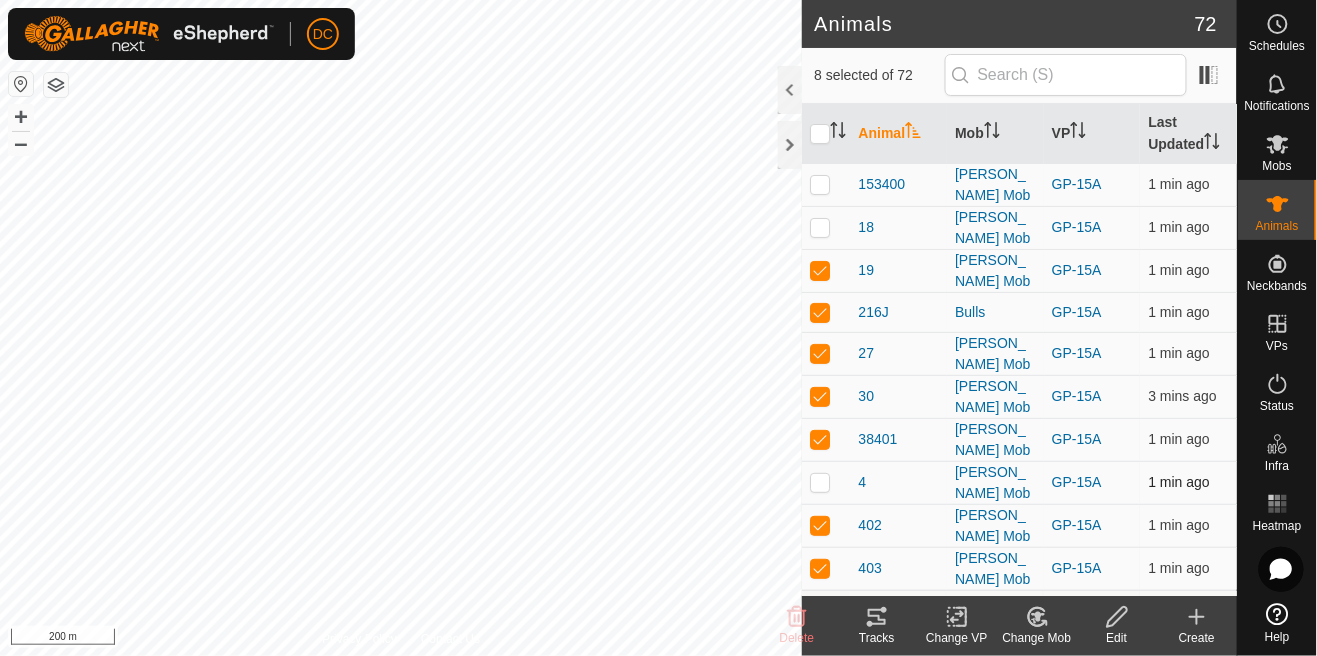 click at bounding box center [820, 482] 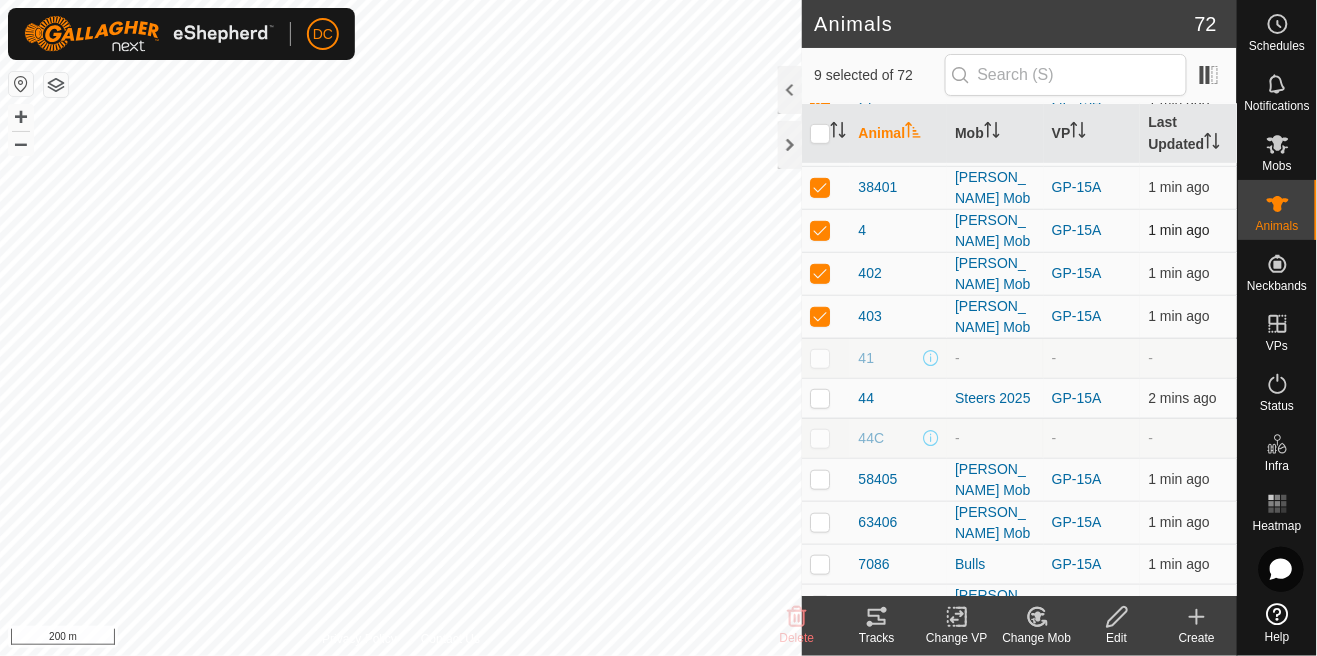 scroll, scrollTop: 272, scrollLeft: 0, axis: vertical 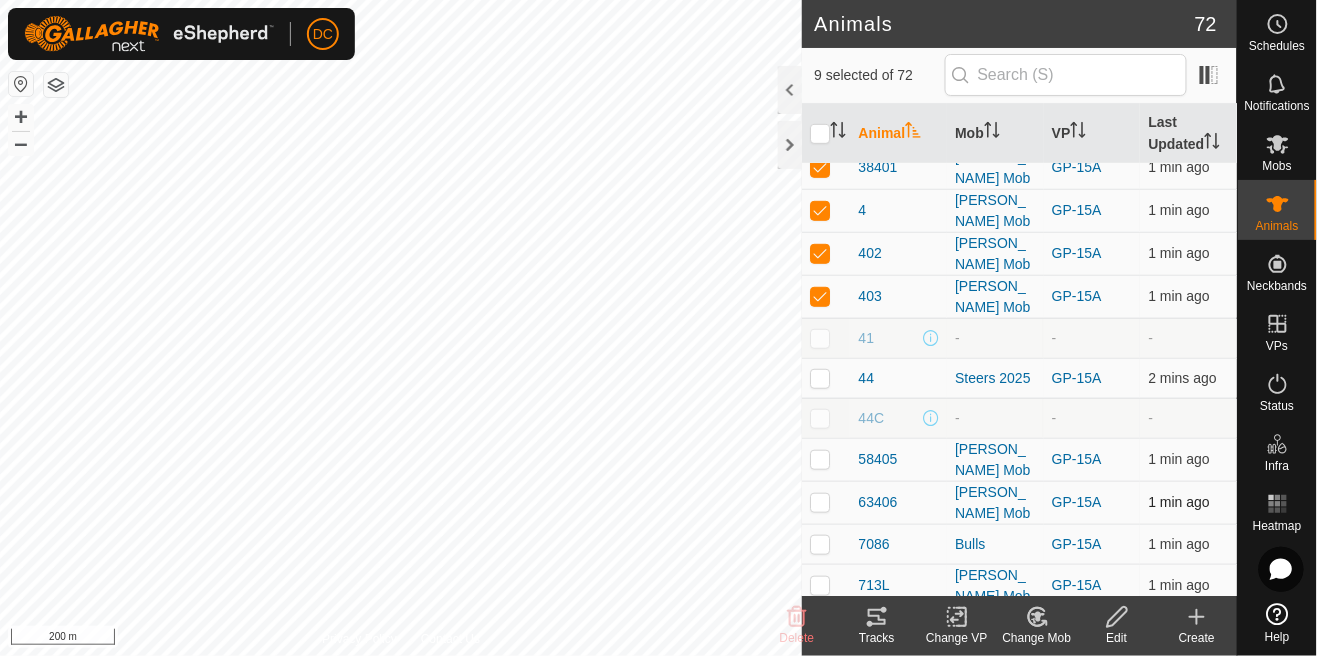 click at bounding box center (826, 502) 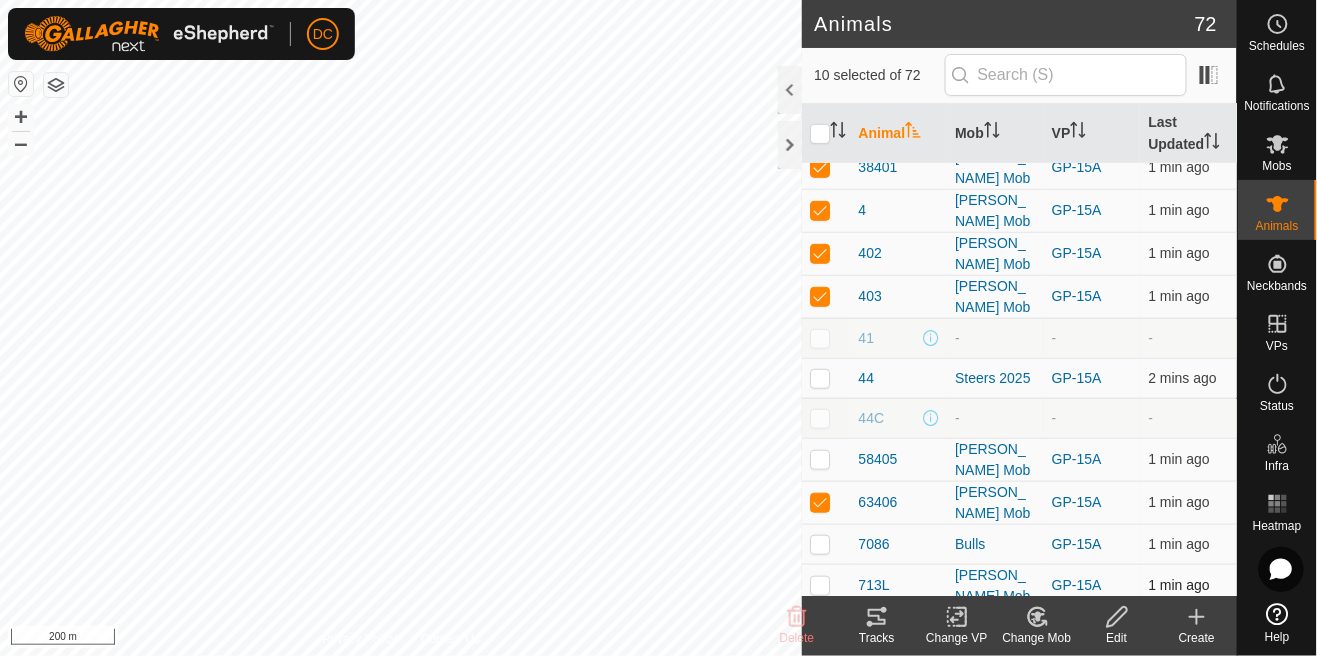 click at bounding box center (826, 585) 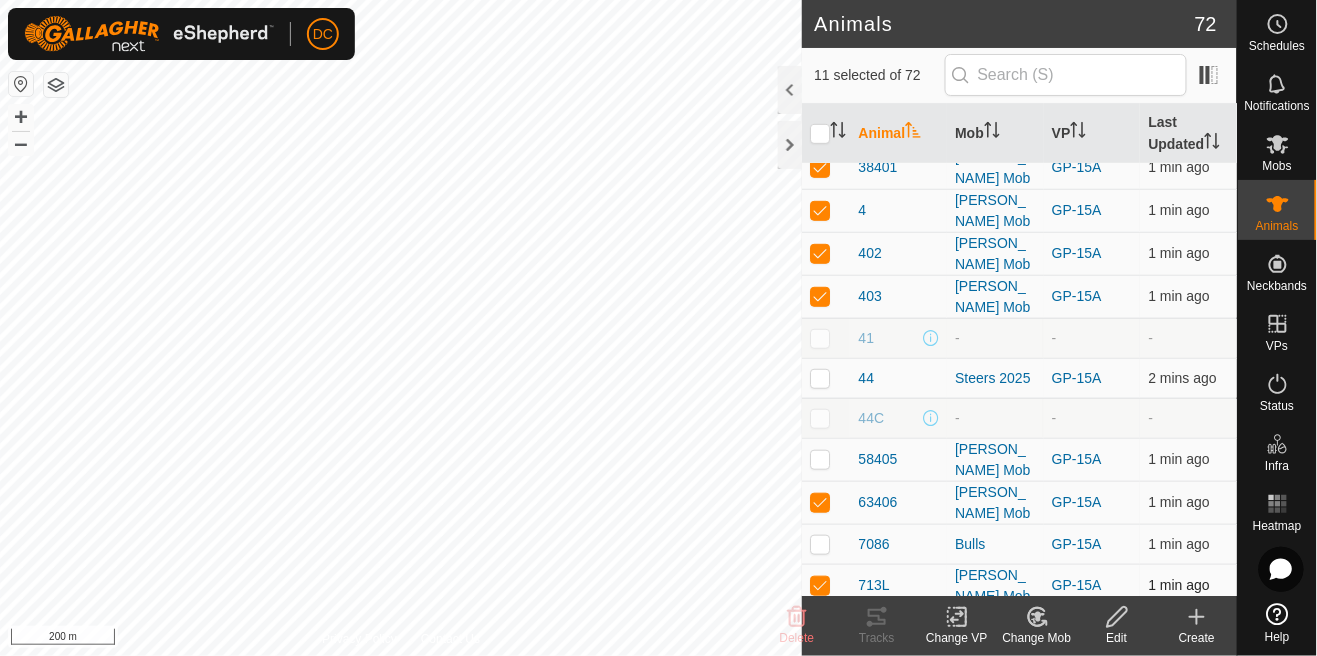click at bounding box center (826, 585) 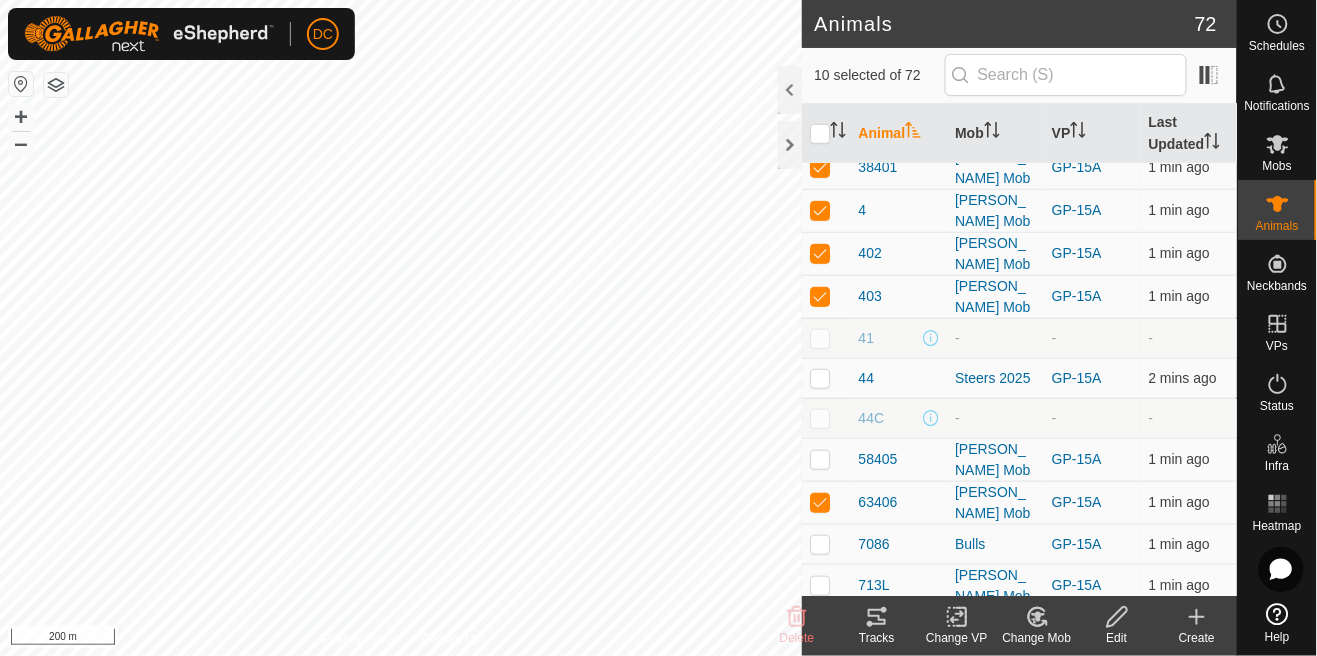 click 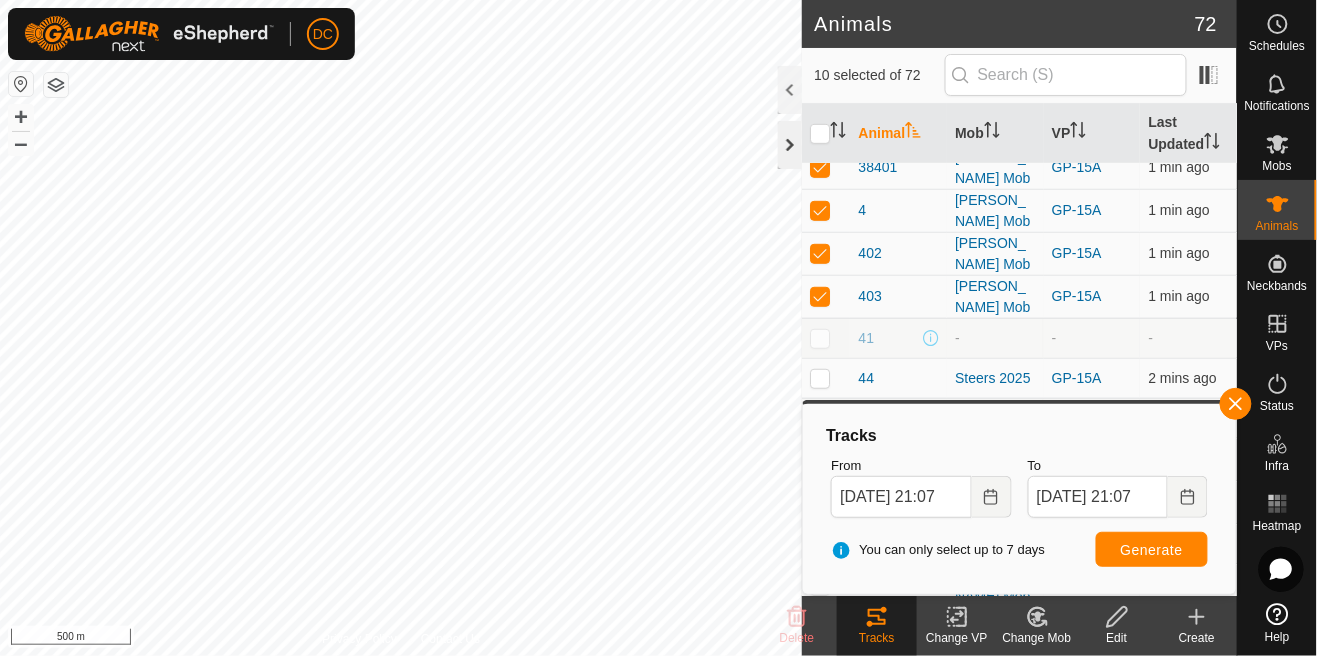 click 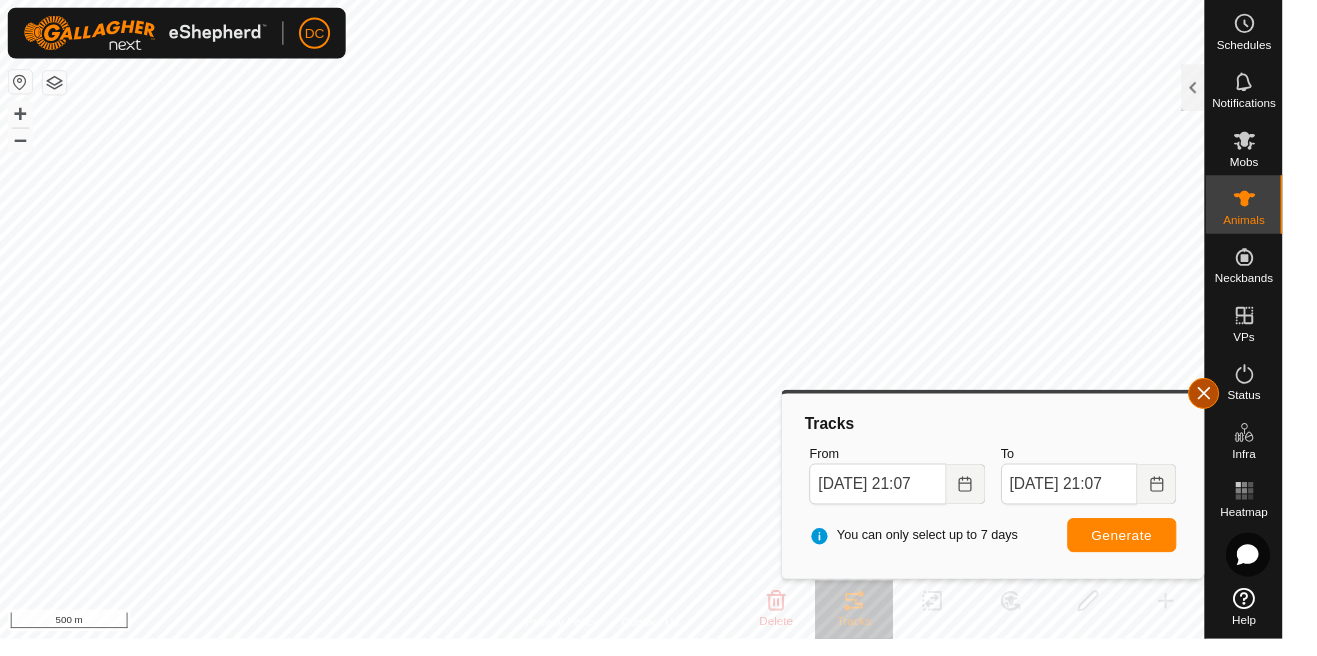 click at bounding box center (1236, 404) 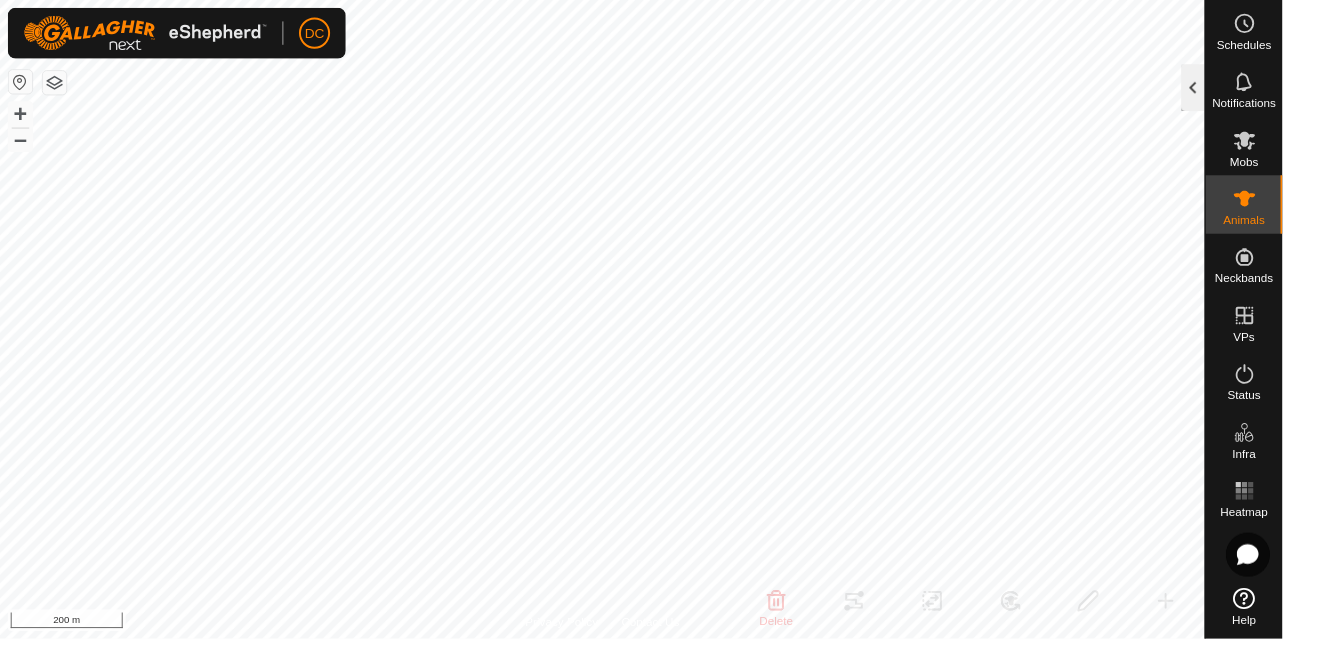 click 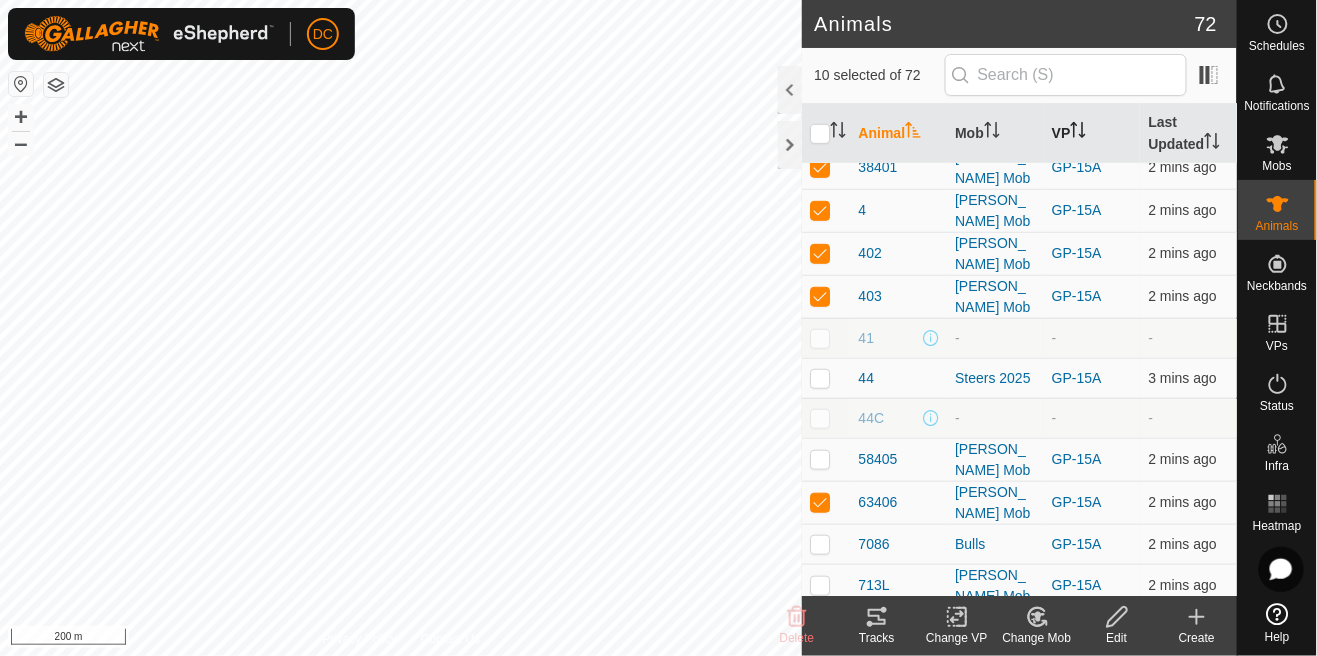 click on "VP" at bounding box center (1092, 134) 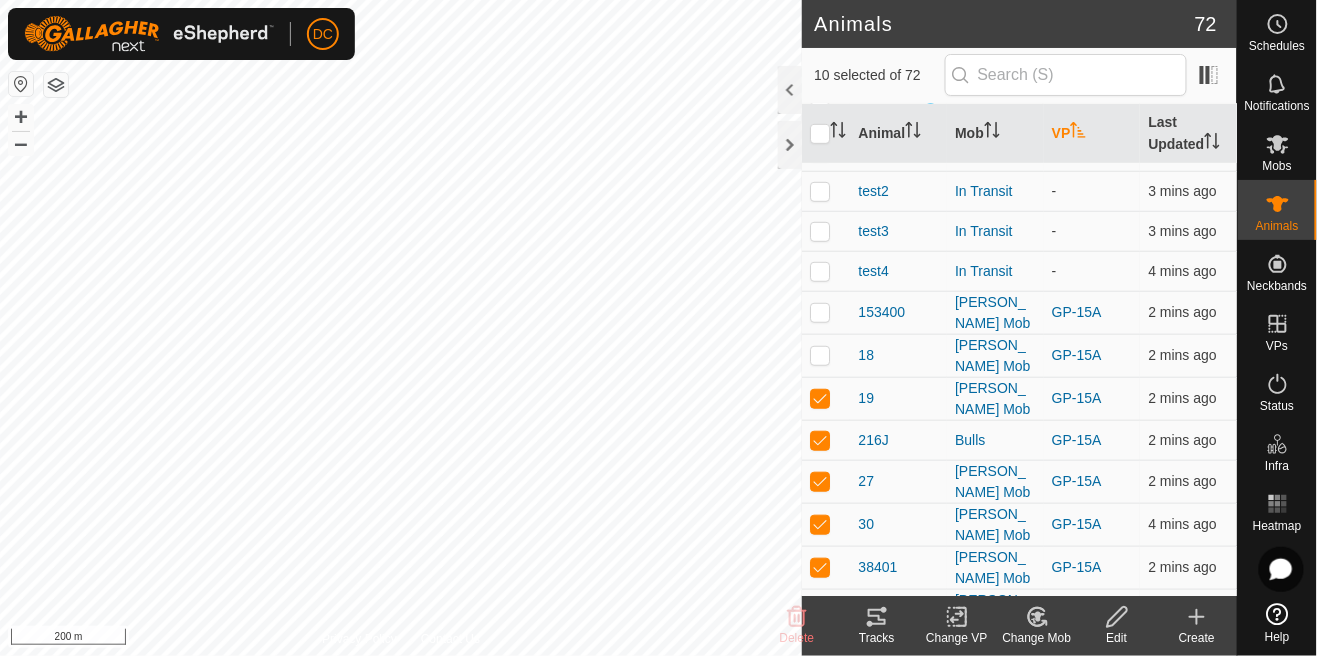 scroll, scrollTop: 0, scrollLeft: 0, axis: both 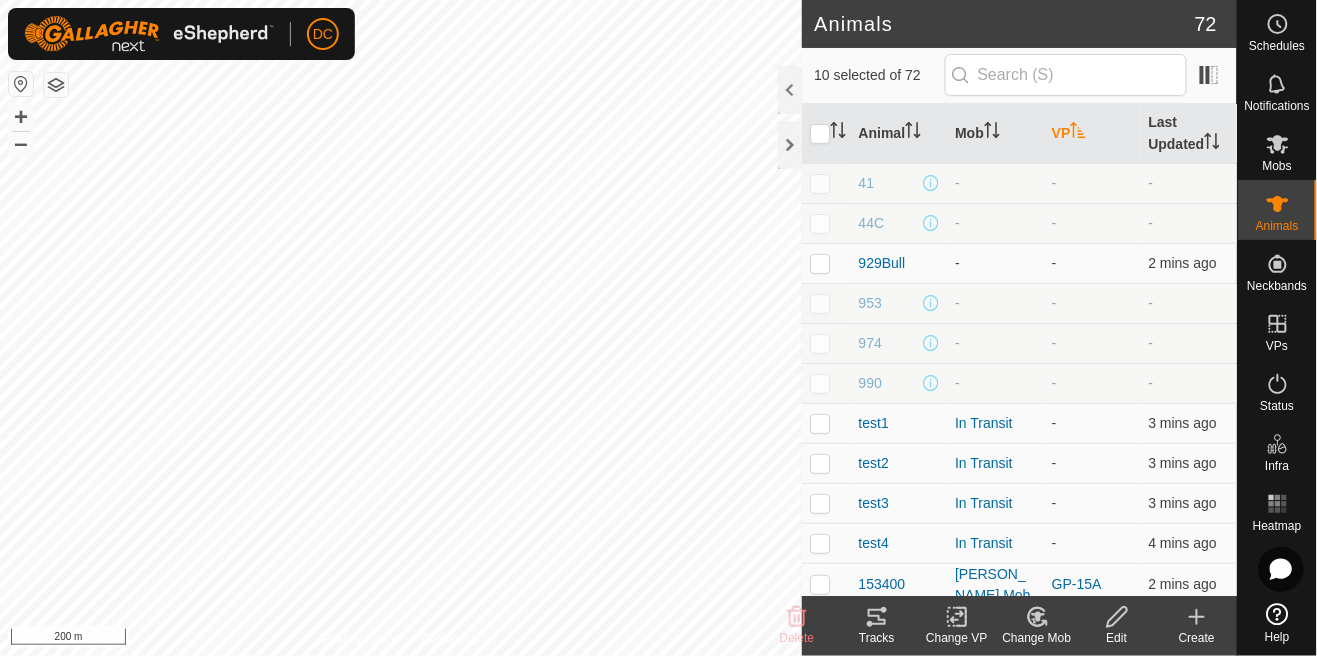 click 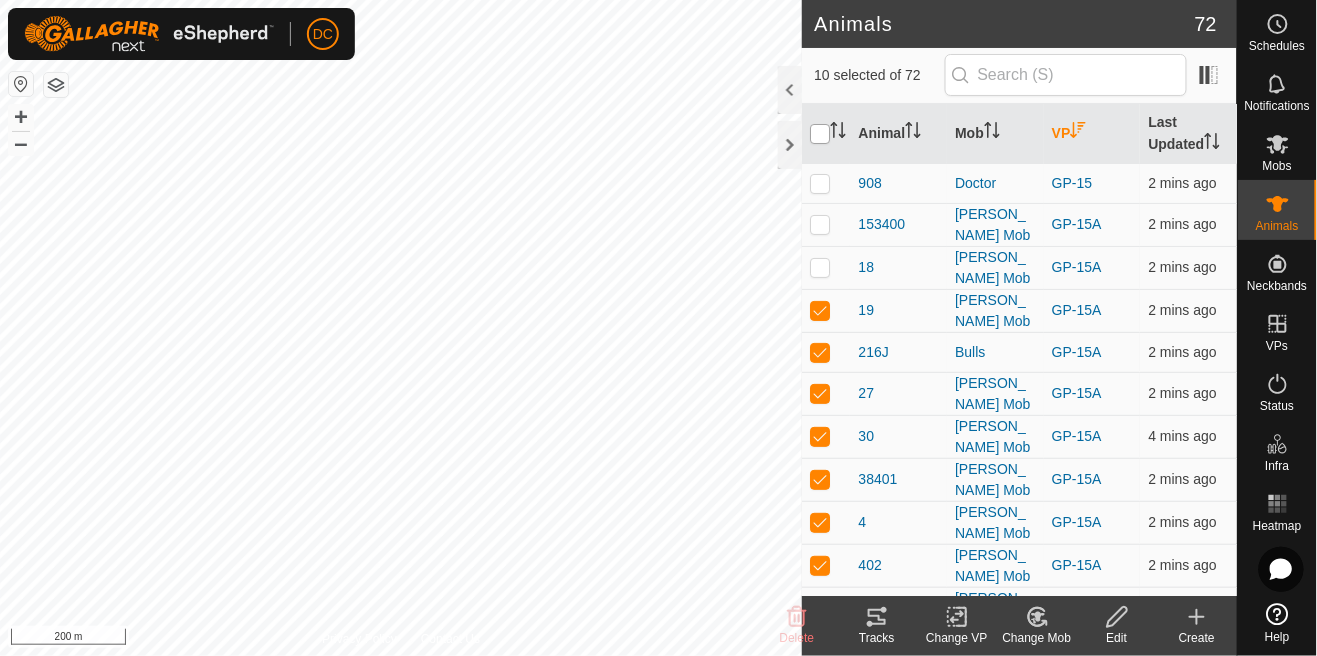 click at bounding box center [820, 134] 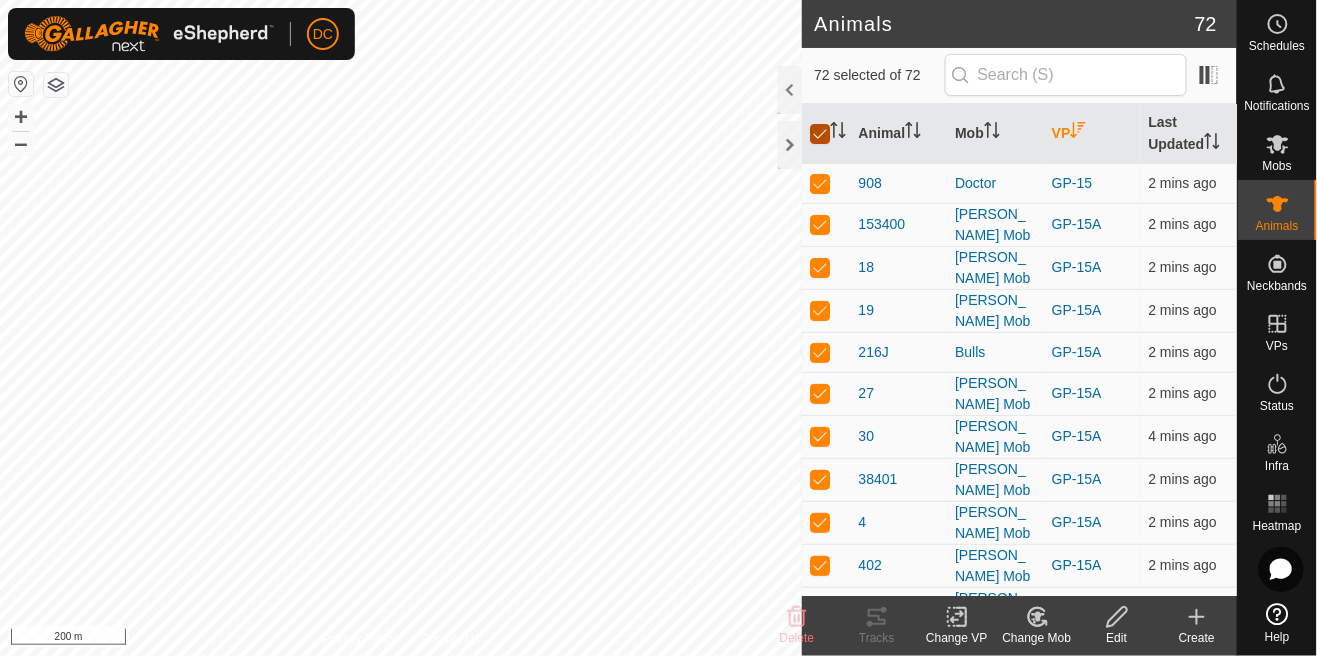 click at bounding box center (820, 134) 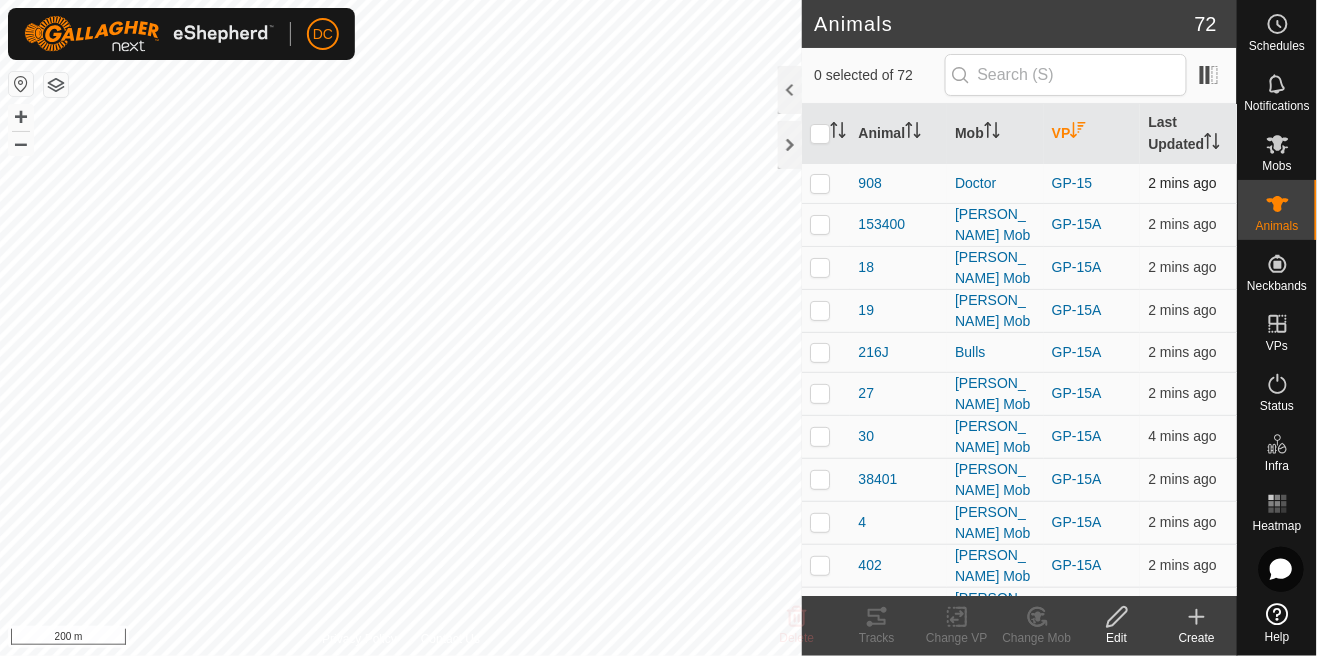click at bounding box center [820, 183] 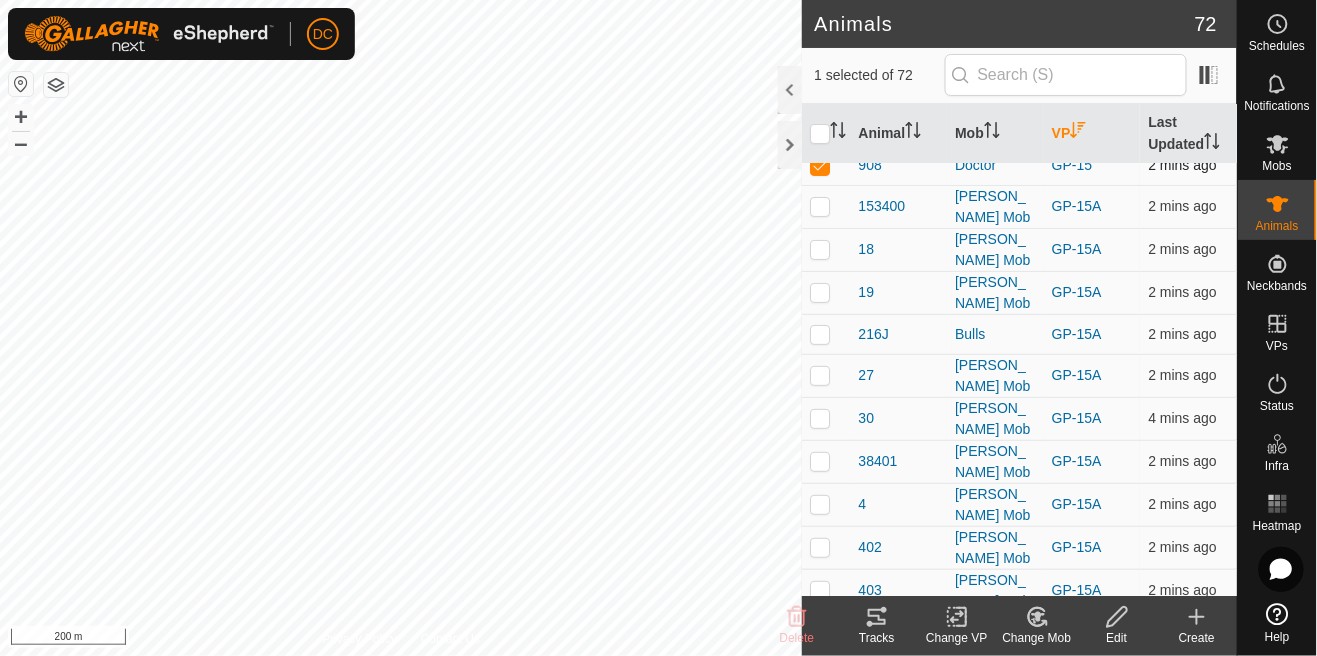 scroll, scrollTop: 0, scrollLeft: 0, axis: both 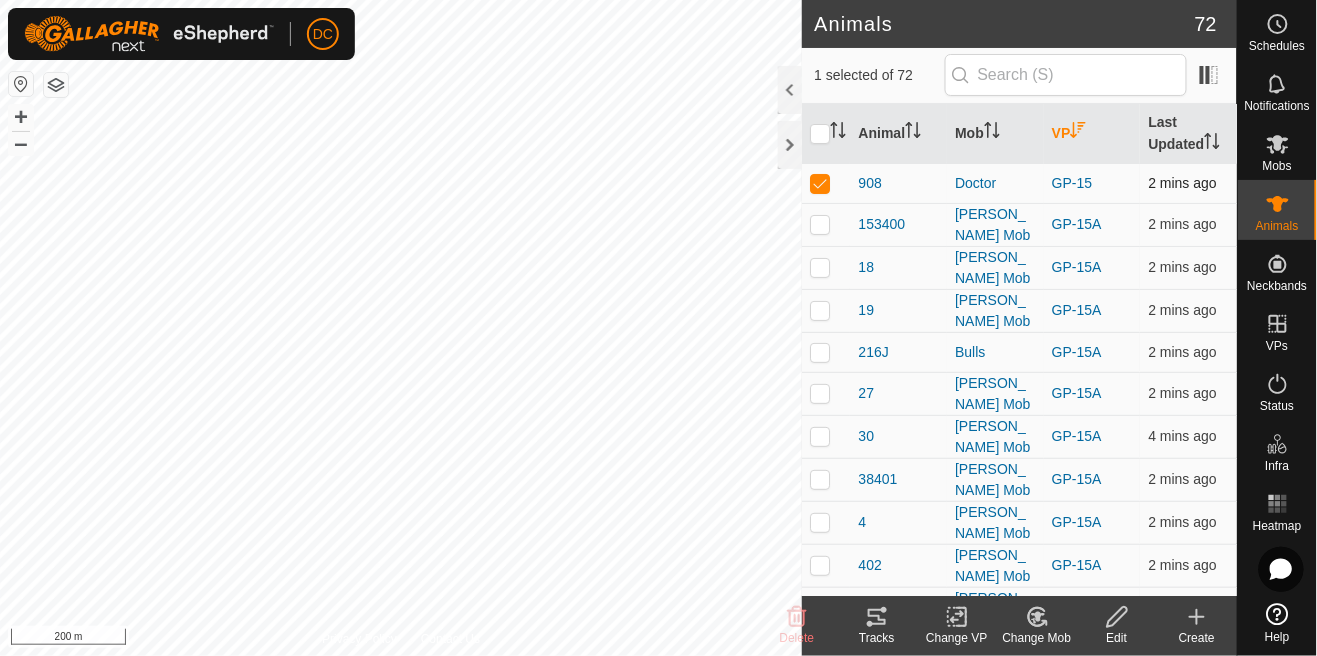 click at bounding box center (820, 183) 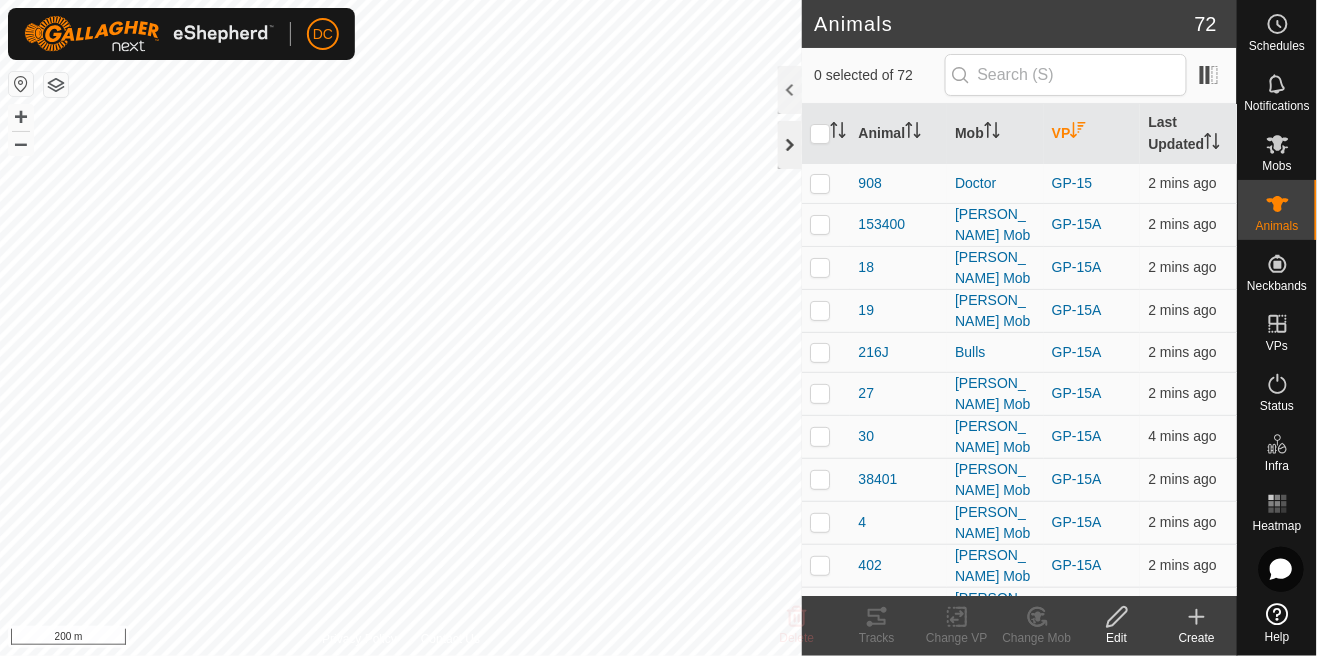 click 